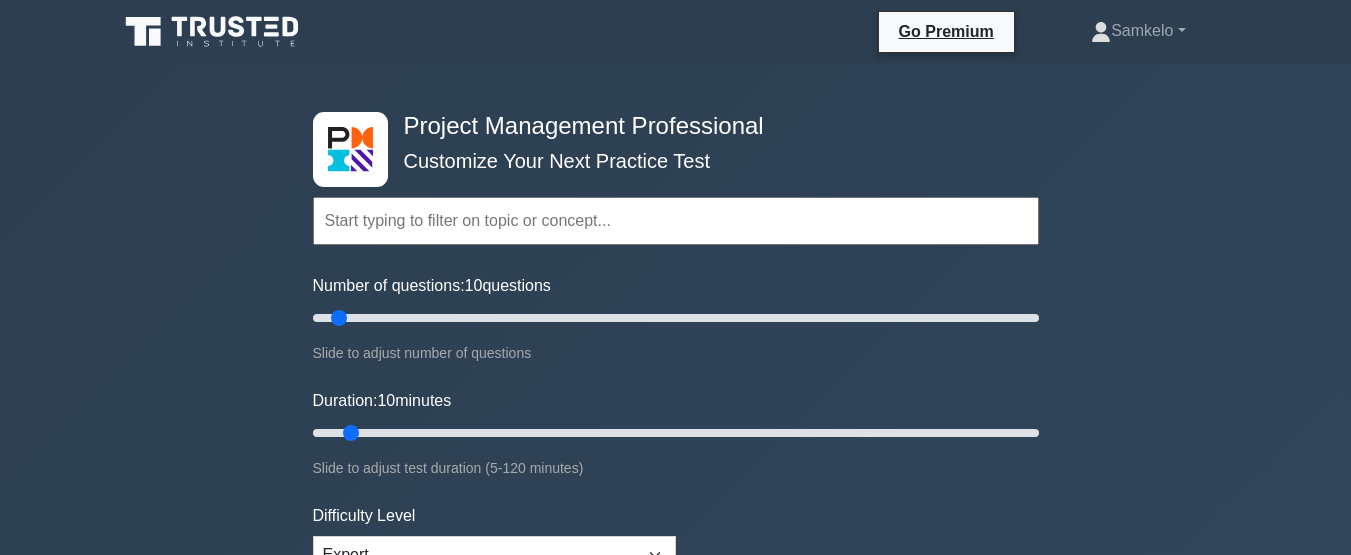 scroll, scrollTop: 0, scrollLeft: 0, axis: both 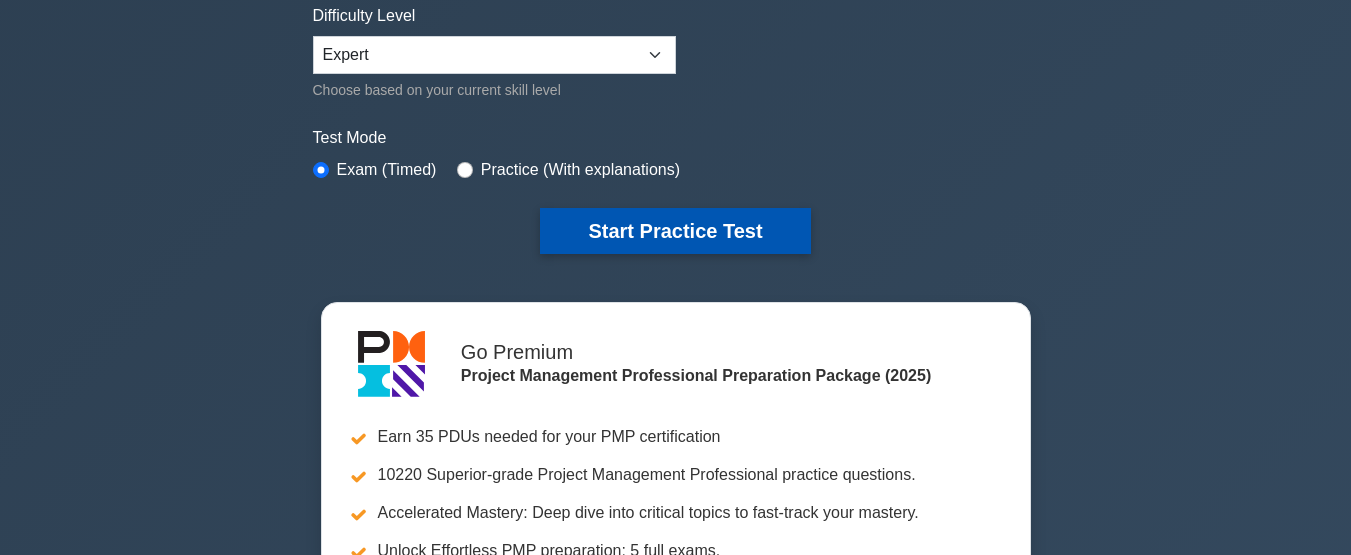 click on "Start Practice Test" at bounding box center (675, 231) 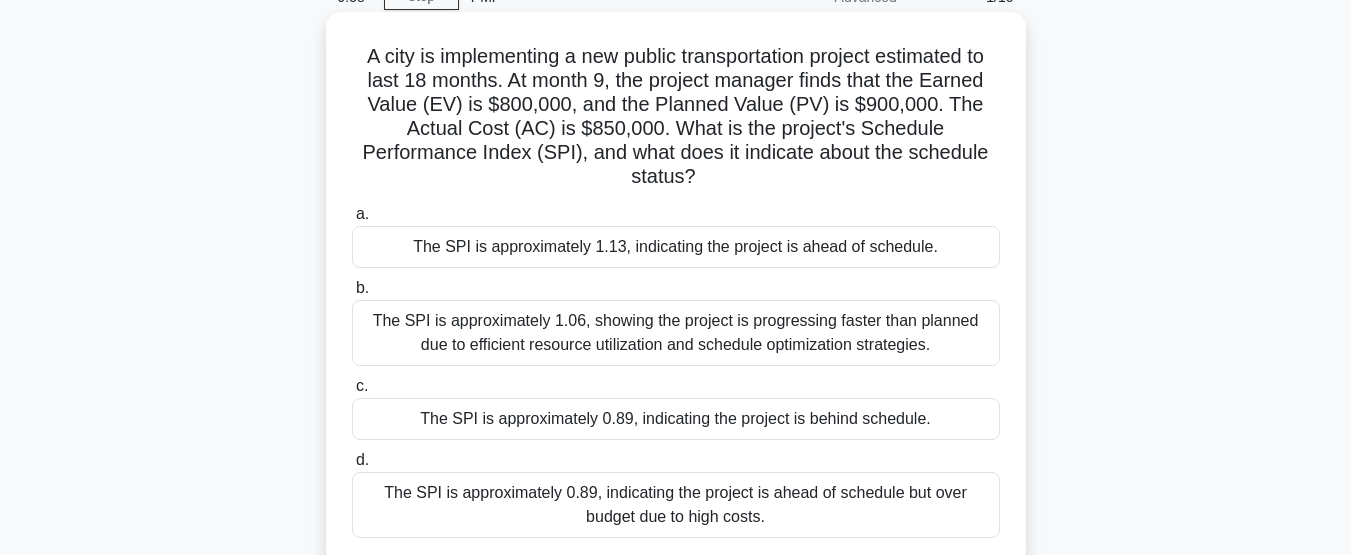 scroll, scrollTop: 100, scrollLeft: 0, axis: vertical 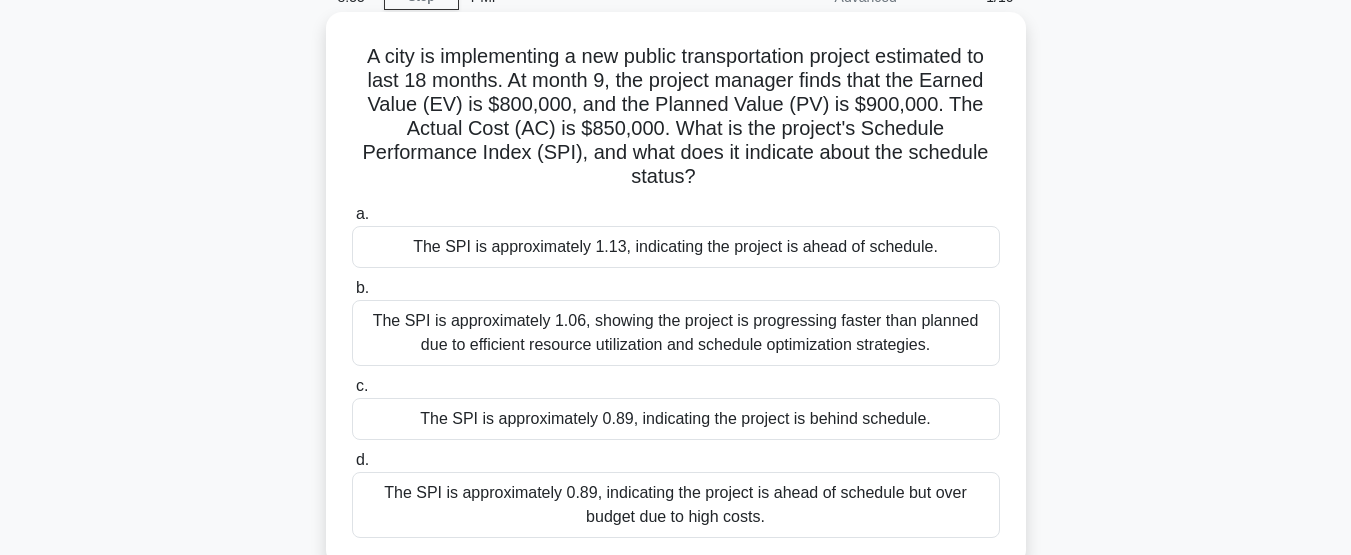 click on "The SPI is approximately 1.13, indicating the project is ahead of schedule." at bounding box center [676, 247] 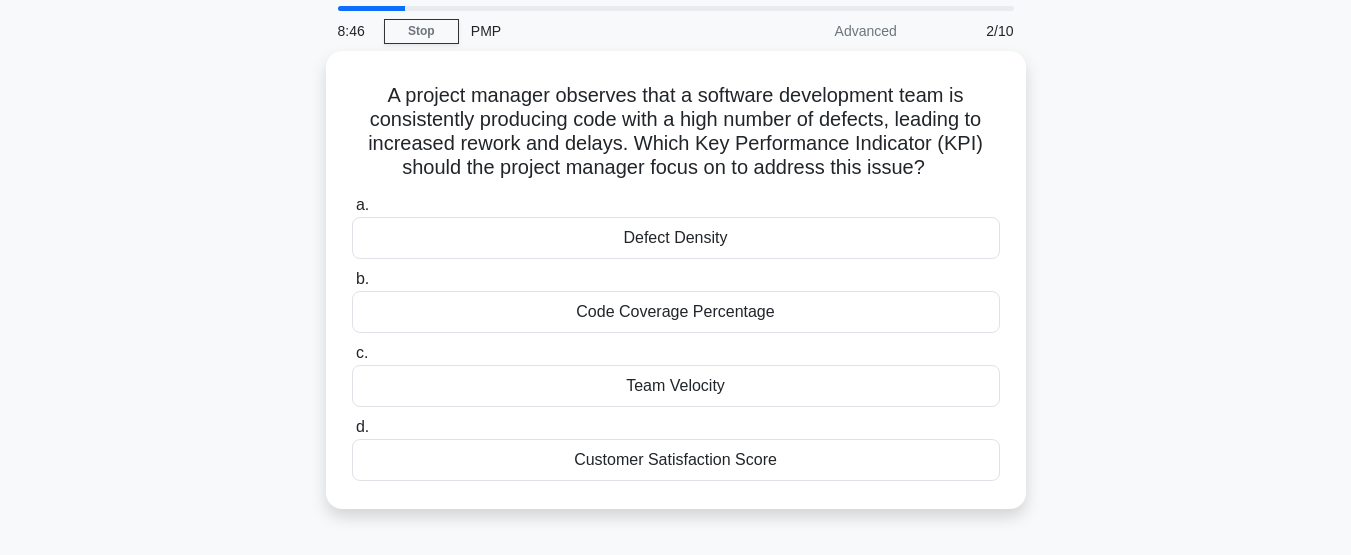 scroll, scrollTop: 100, scrollLeft: 0, axis: vertical 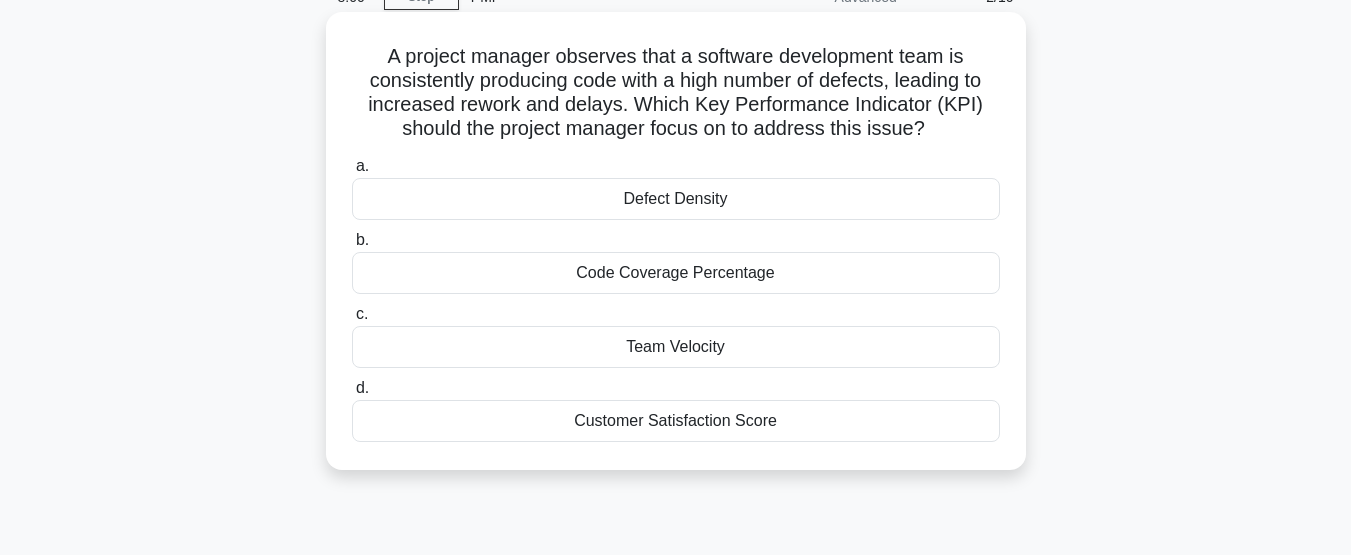 click on "Code Coverage Percentage" at bounding box center [676, 273] 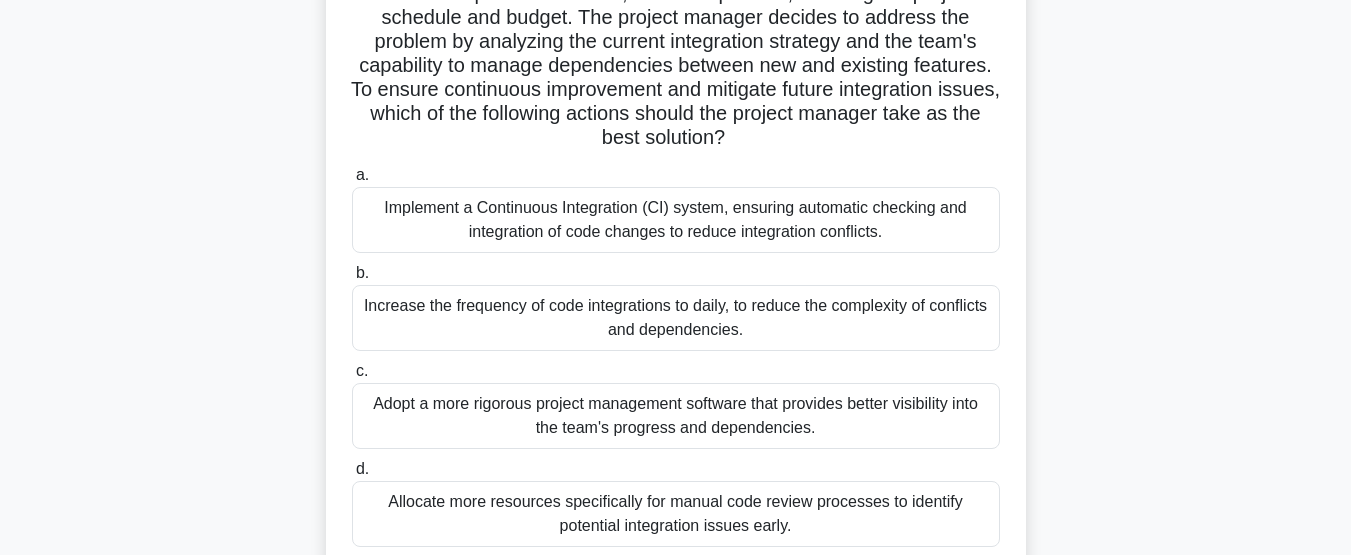 scroll, scrollTop: 300, scrollLeft: 0, axis: vertical 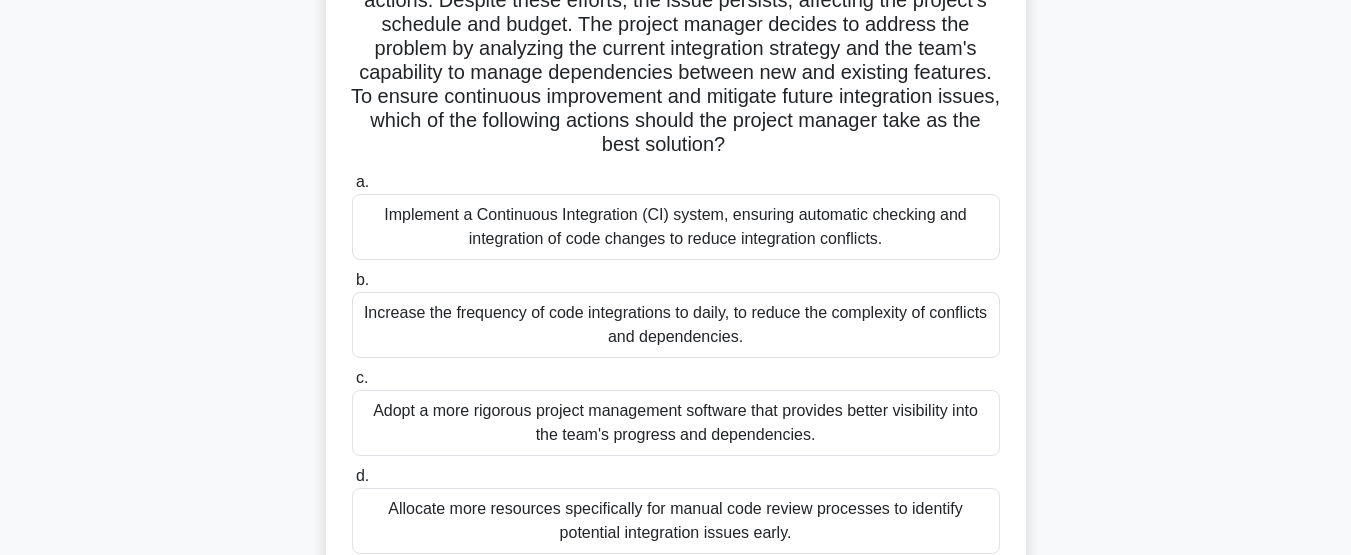 click on "Increase the frequency of code integrations to daily, to reduce the complexity of conflicts and dependencies." at bounding box center [676, 325] 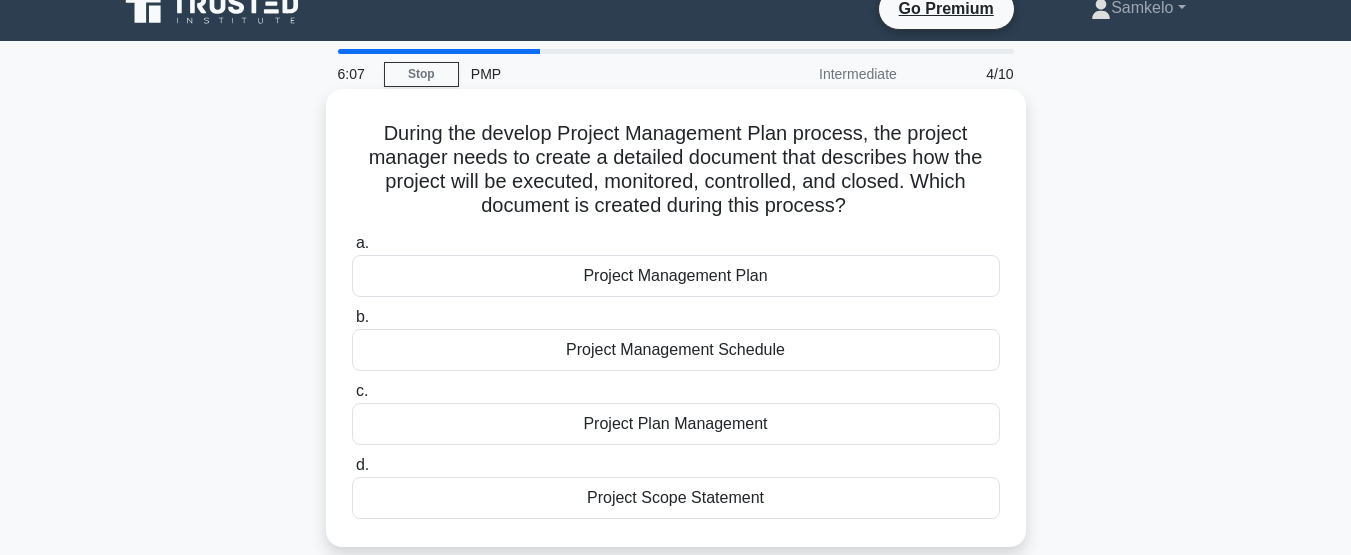 scroll, scrollTop: 0, scrollLeft: 0, axis: both 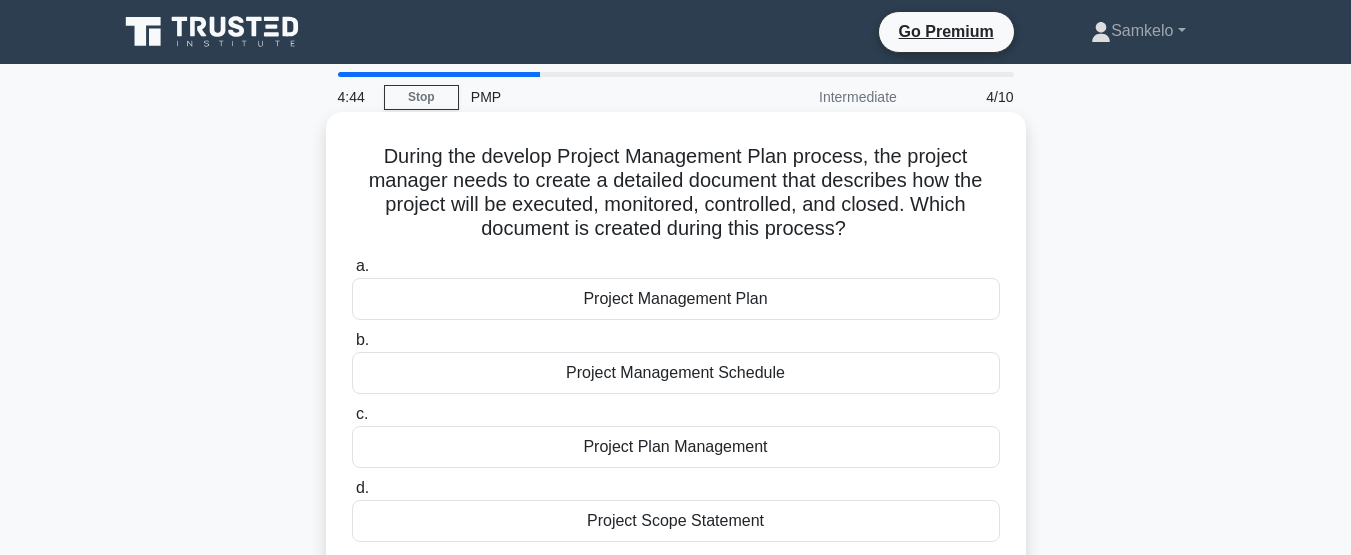 click on "Project Scope Statement" at bounding box center (676, 521) 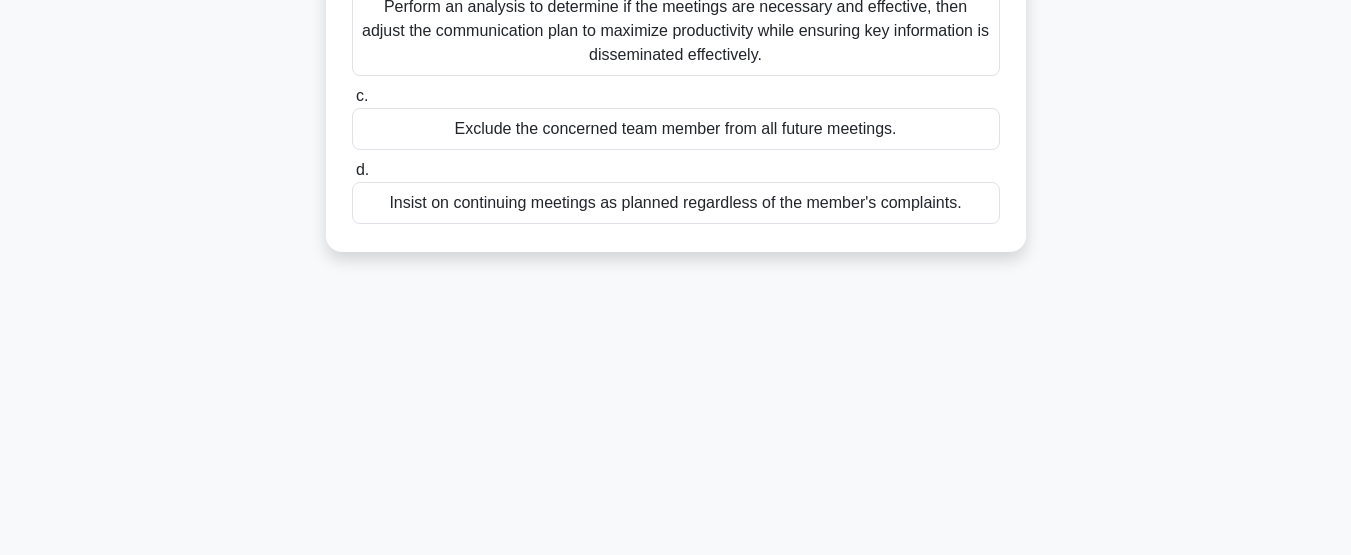 scroll, scrollTop: 200, scrollLeft: 0, axis: vertical 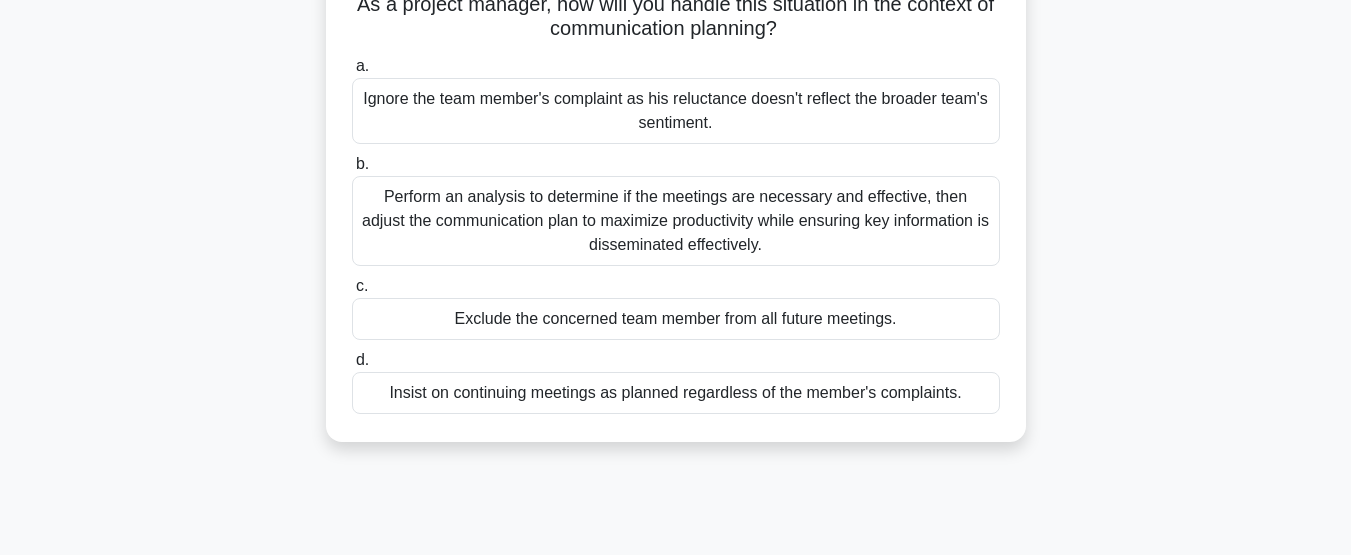 click on "Perform an analysis to determine if the meetings are necessary and effective, then adjust the communication plan to maximize productivity while ensuring key information is disseminated effectively." at bounding box center [676, 221] 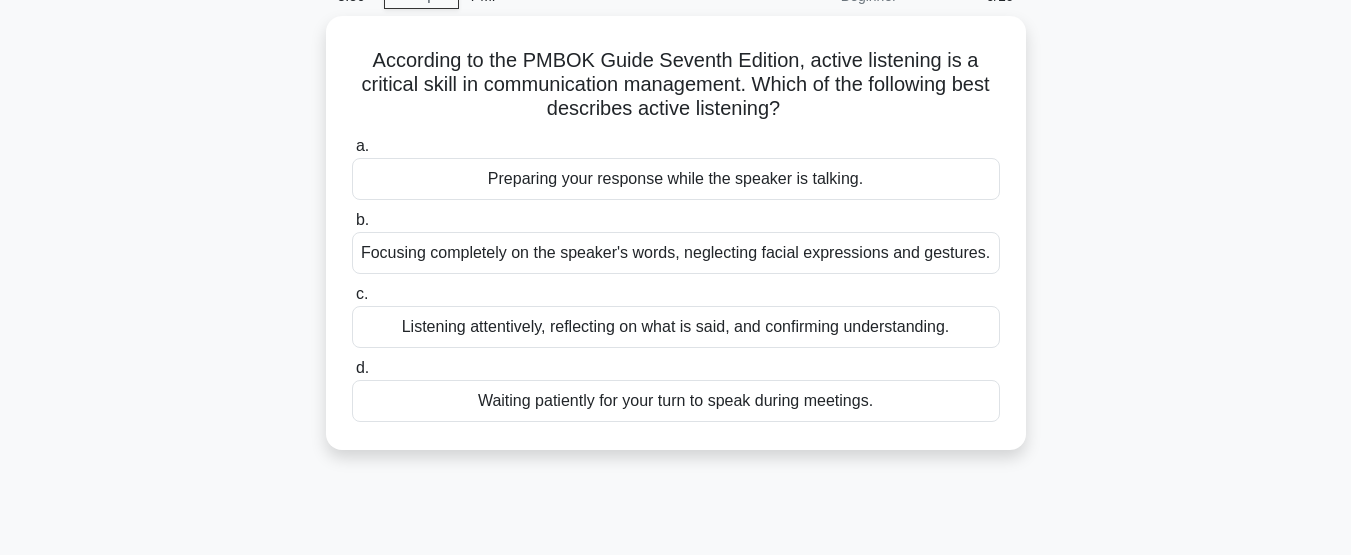 scroll, scrollTop: 0, scrollLeft: 0, axis: both 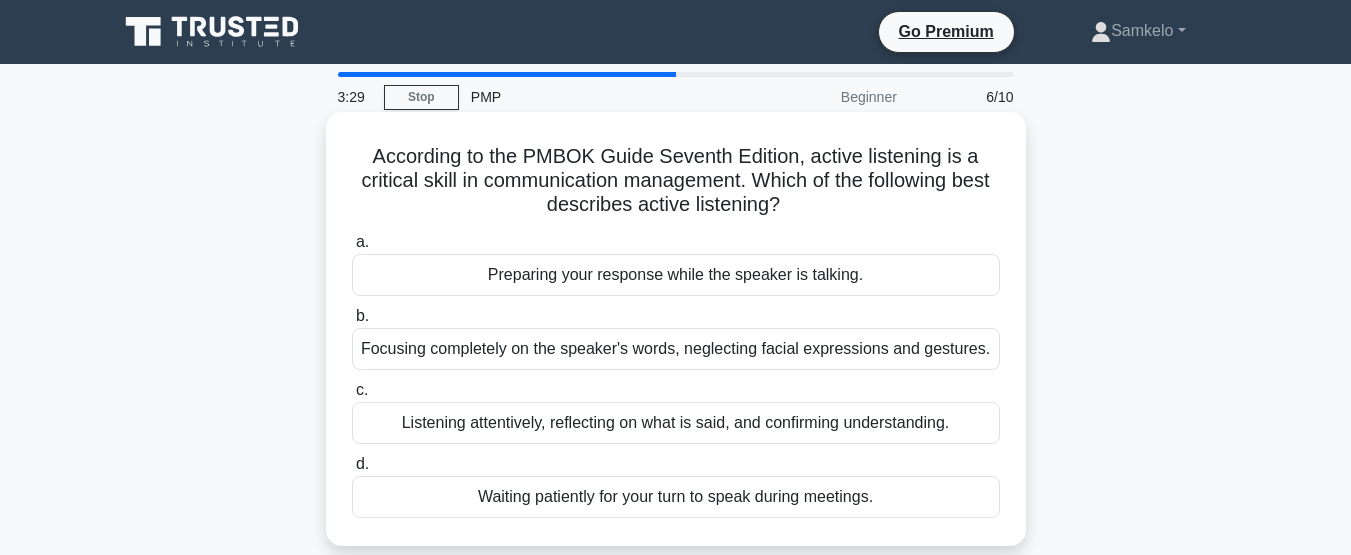 click on "Listening attentively, reflecting on what is said, and confirming understanding." at bounding box center (676, 423) 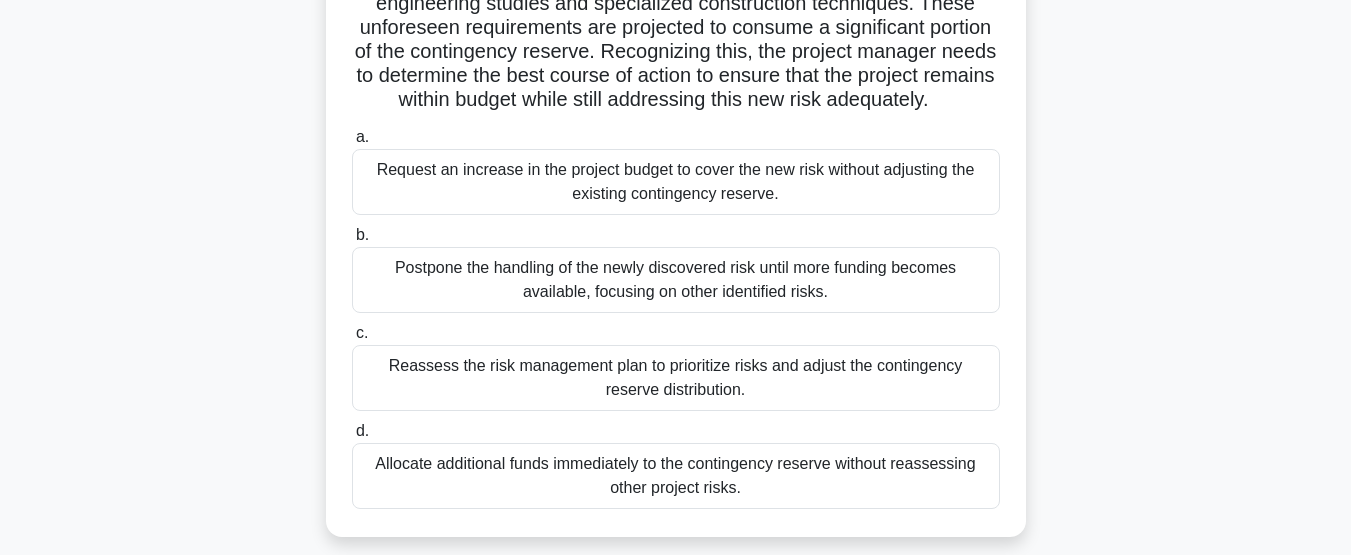 scroll, scrollTop: 300, scrollLeft: 0, axis: vertical 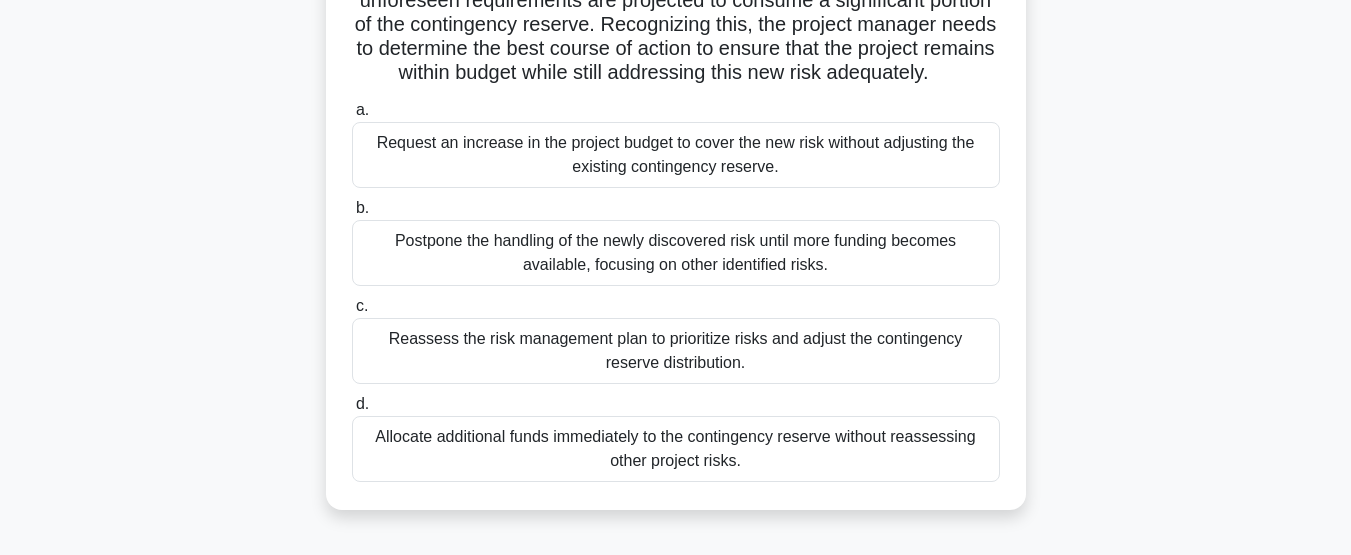 click on "Reassess the risk management plan to prioritize risks and adjust the contingency reserve distribution." at bounding box center [676, 351] 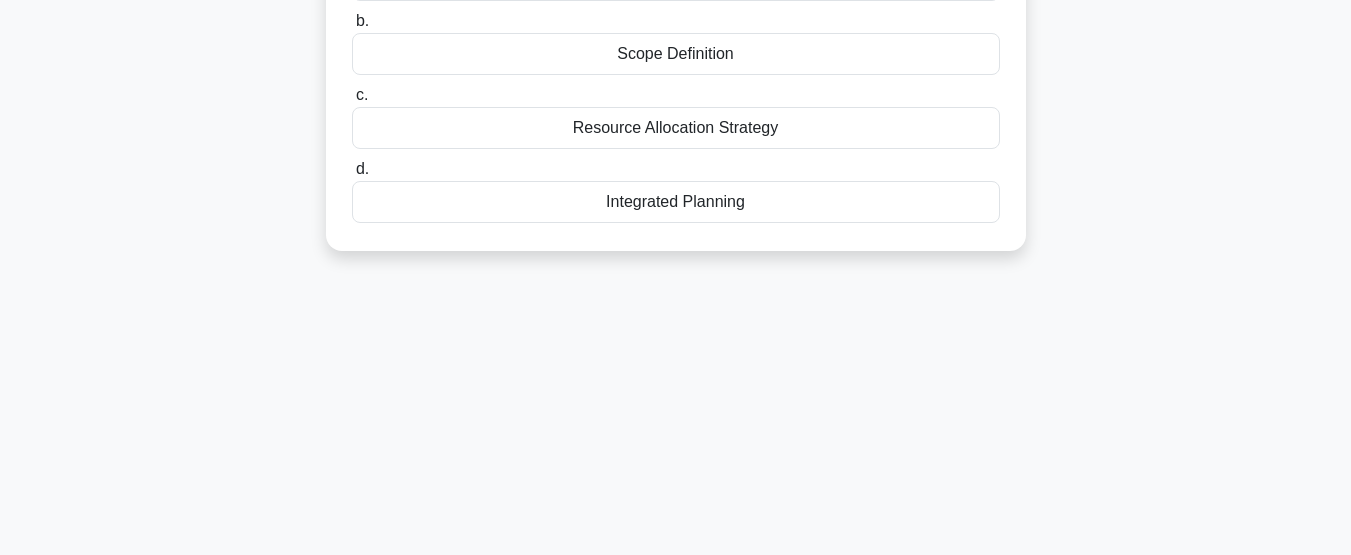 scroll, scrollTop: 0, scrollLeft: 0, axis: both 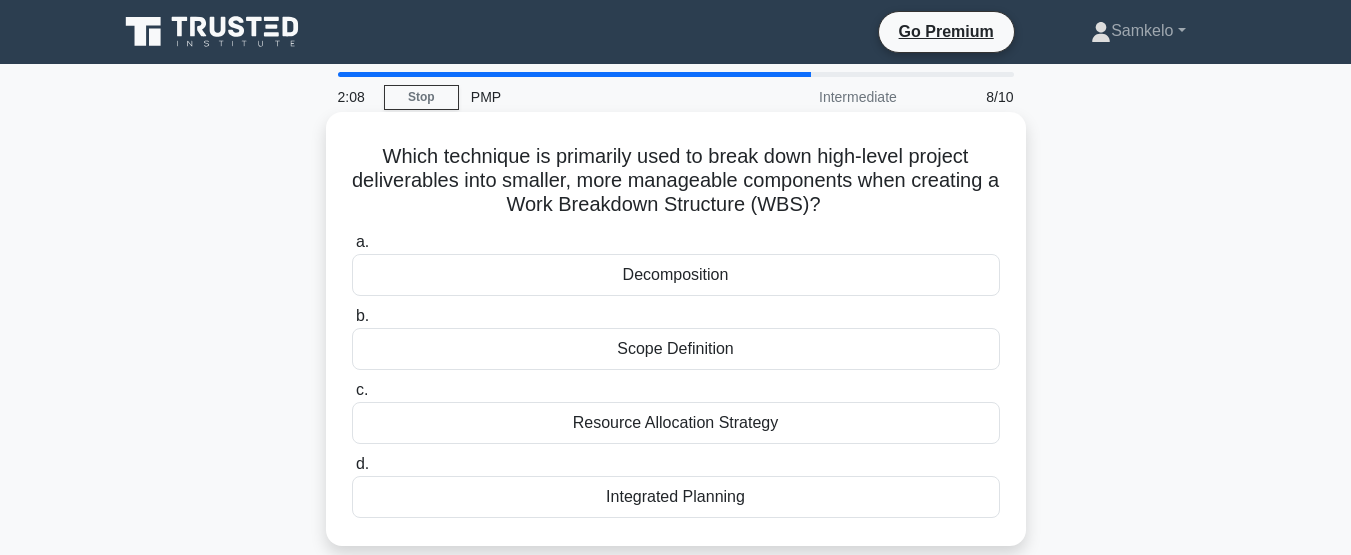 click on "Decomposition" at bounding box center [676, 275] 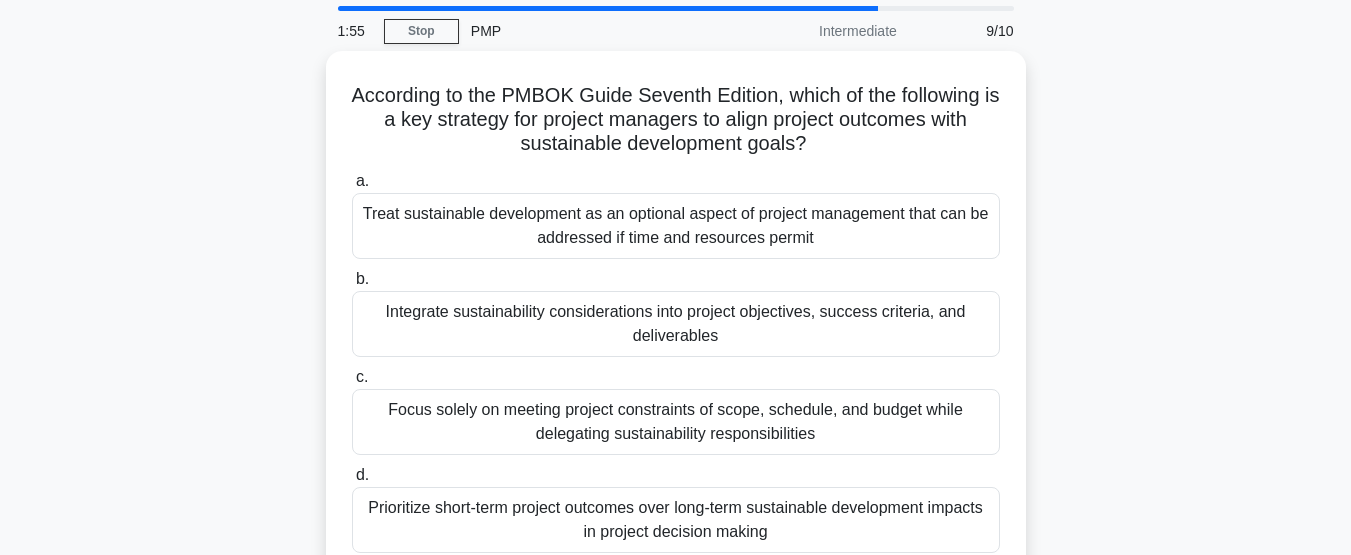 scroll, scrollTop: 100, scrollLeft: 0, axis: vertical 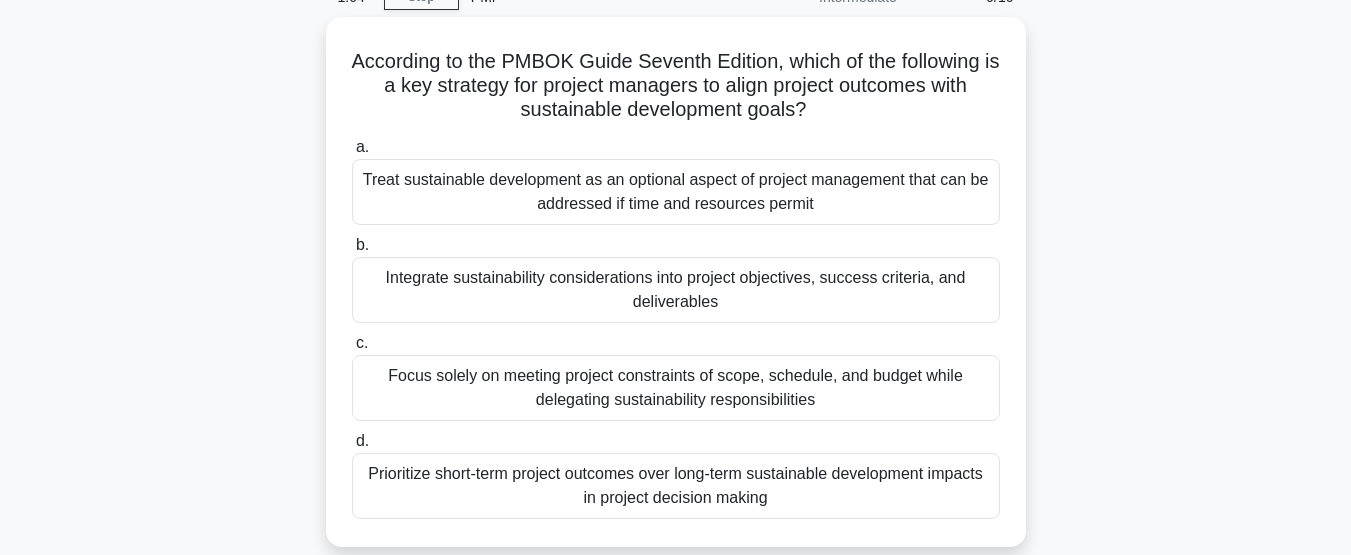click on "According to the PMBOK Guide Seventh Edition, which of the following is a key strategy for project managers to align project outcomes with sustainable development goals?
.spinner_0XTQ{transform-origin:center;animation:spinner_y6GP .75s linear infinite}@keyframes spinner_y6GP{100%{transform:rotate(360deg)}}
a.
b.
c." at bounding box center (676, 294) 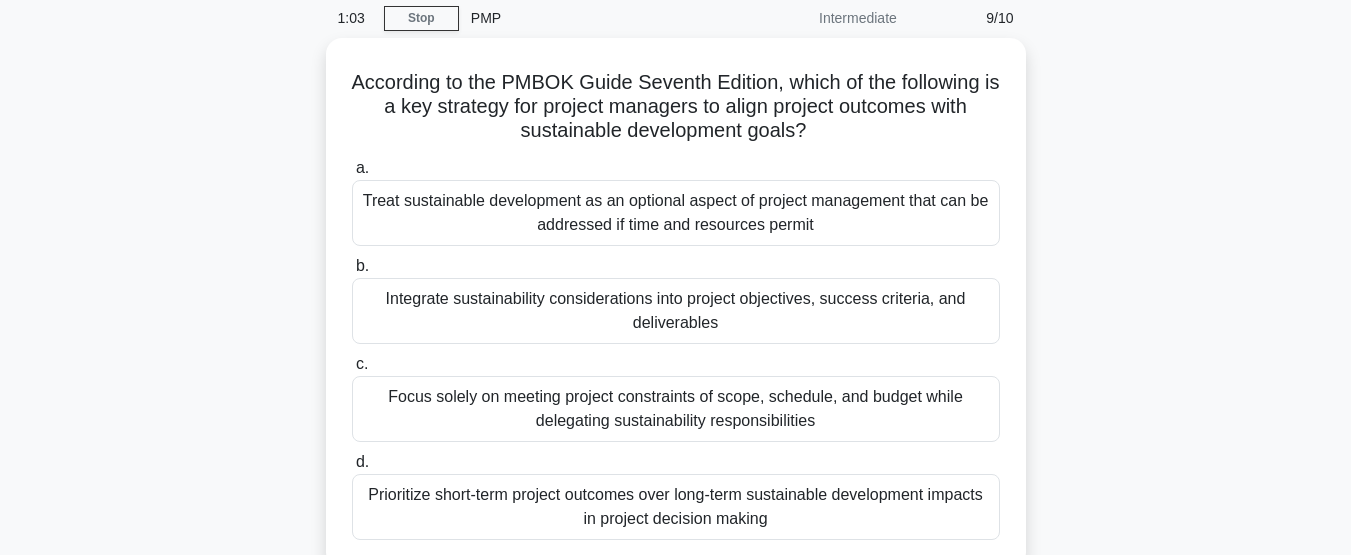 scroll, scrollTop: 100, scrollLeft: 0, axis: vertical 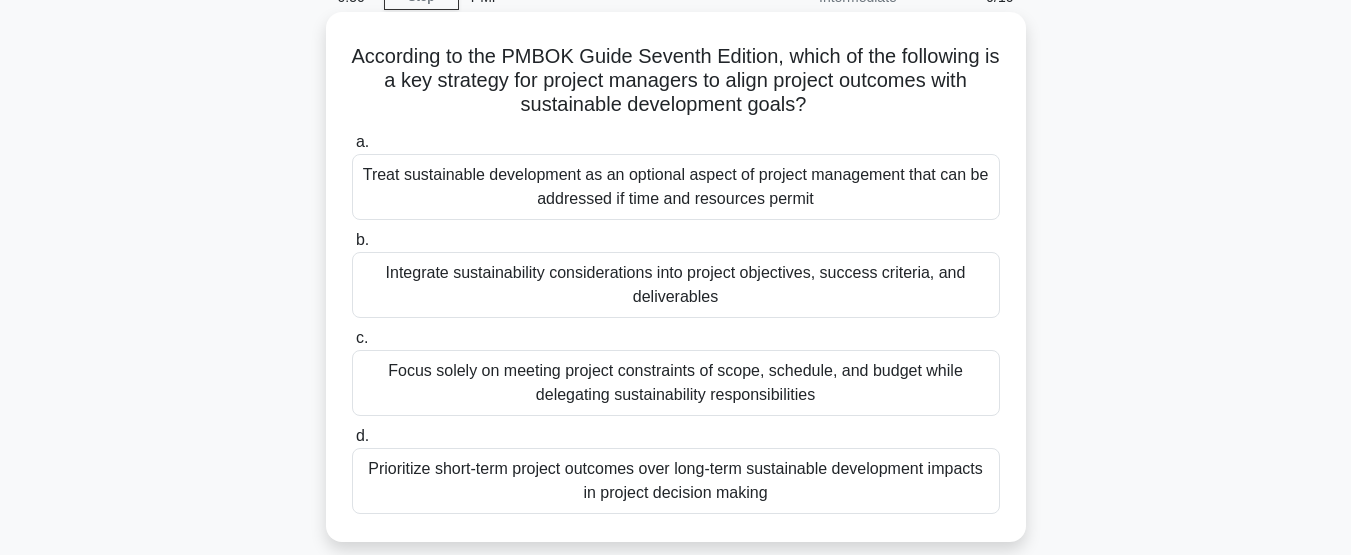 click on "Prioritize short-term project outcomes over long-term sustainable development impacts in project decision making" at bounding box center [676, 481] 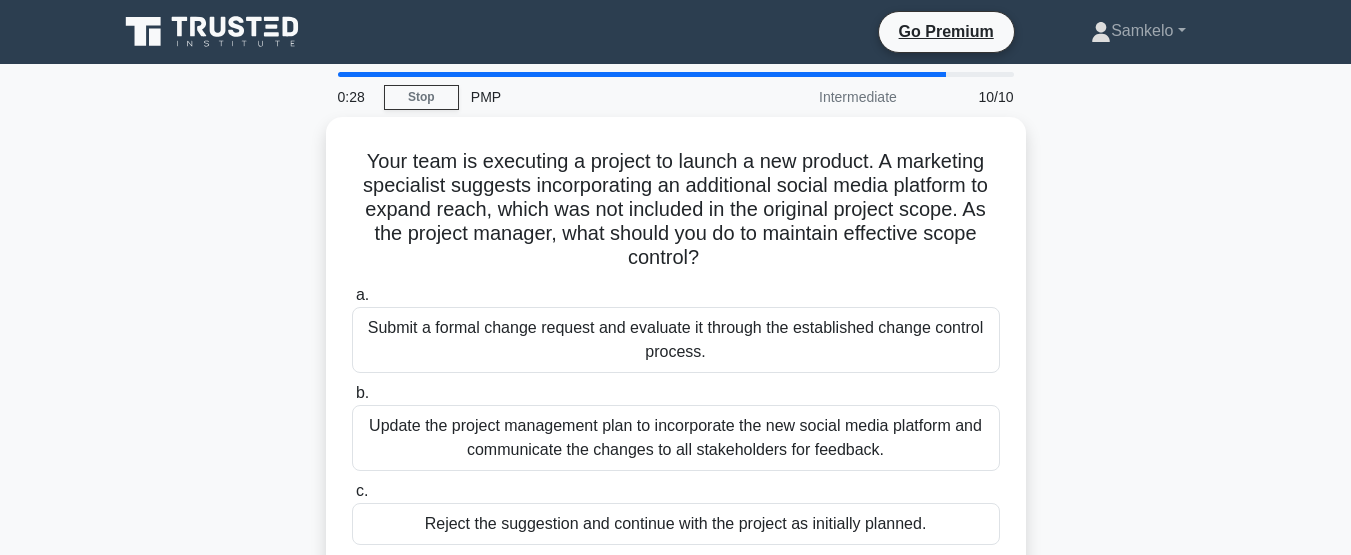 scroll, scrollTop: 100, scrollLeft: 0, axis: vertical 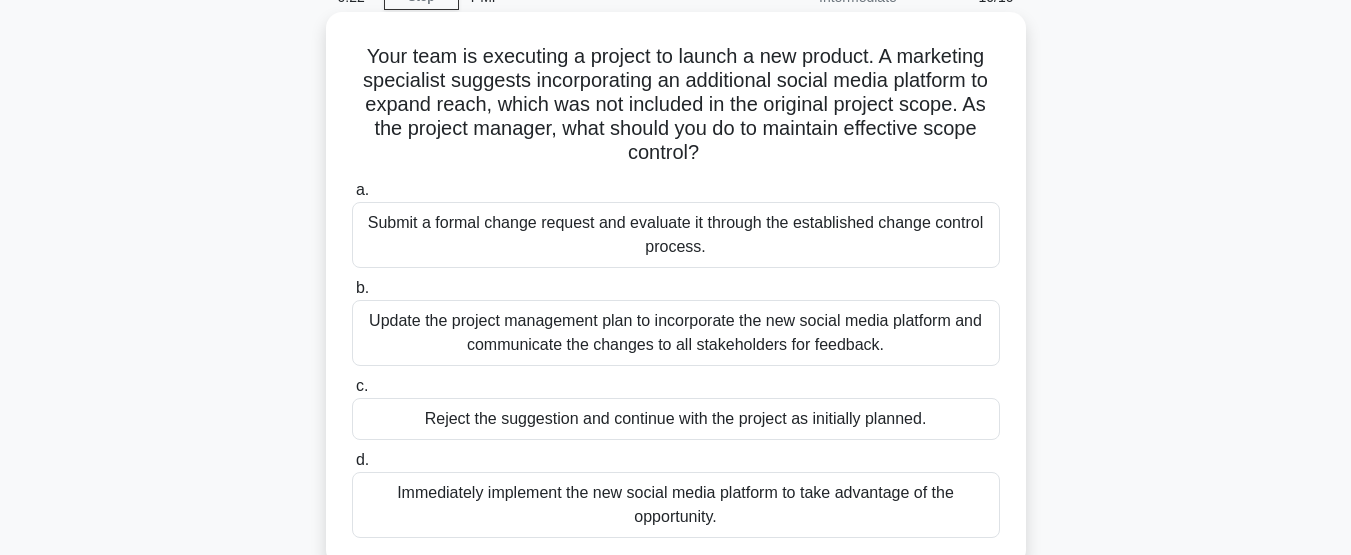 click on "Update the project management plan to incorporate the new social media platform and communicate the changes to all stakeholders for feedback." at bounding box center [676, 333] 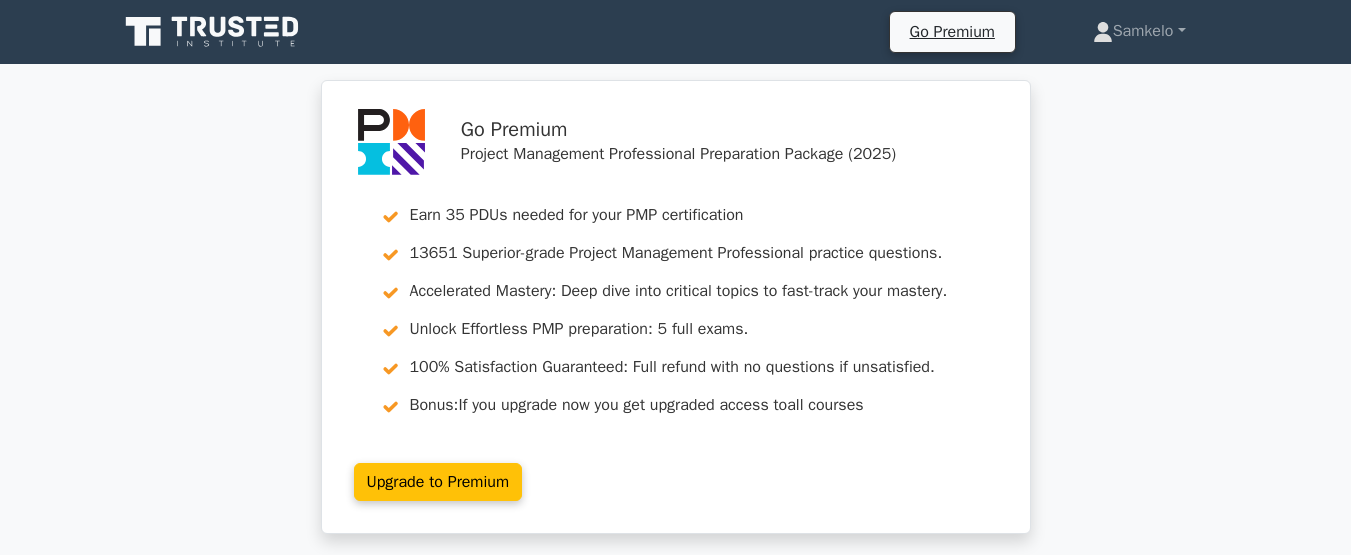scroll, scrollTop: 1200, scrollLeft: 0, axis: vertical 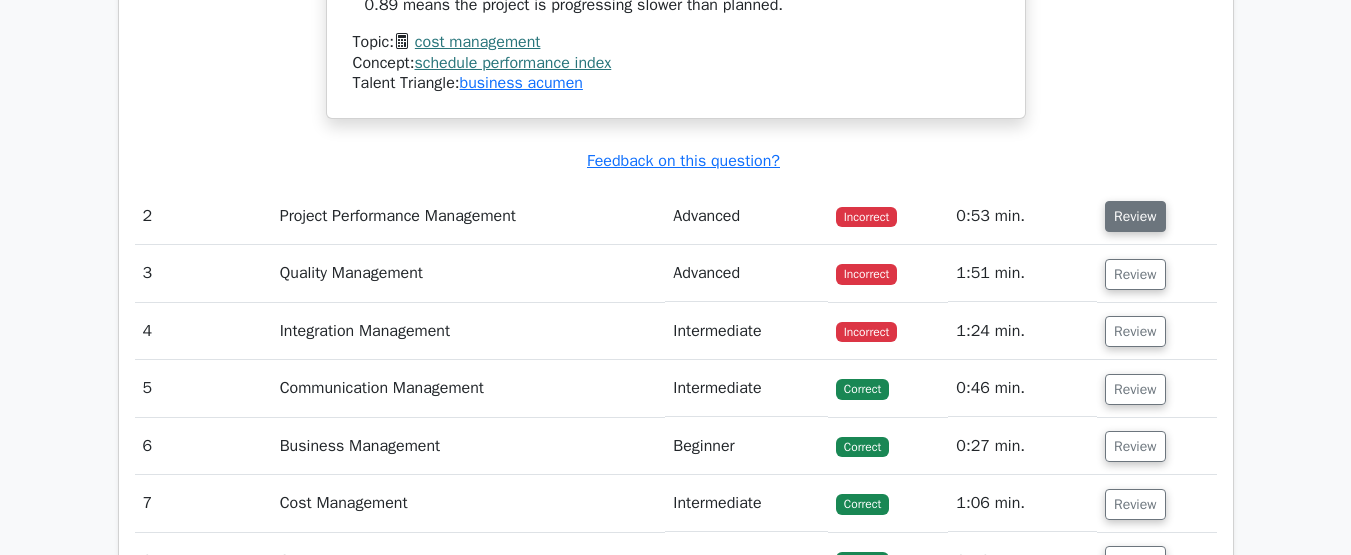 click on "Review" at bounding box center [1135, 216] 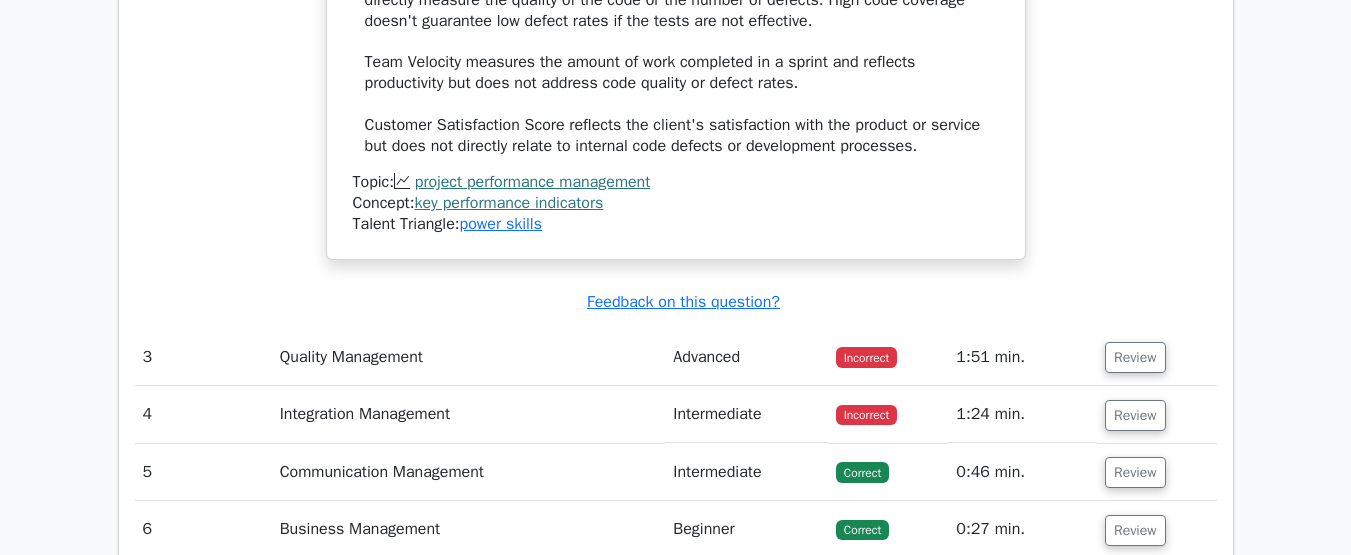scroll, scrollTop: 3520, scrollLeft: 0, axis: vertical 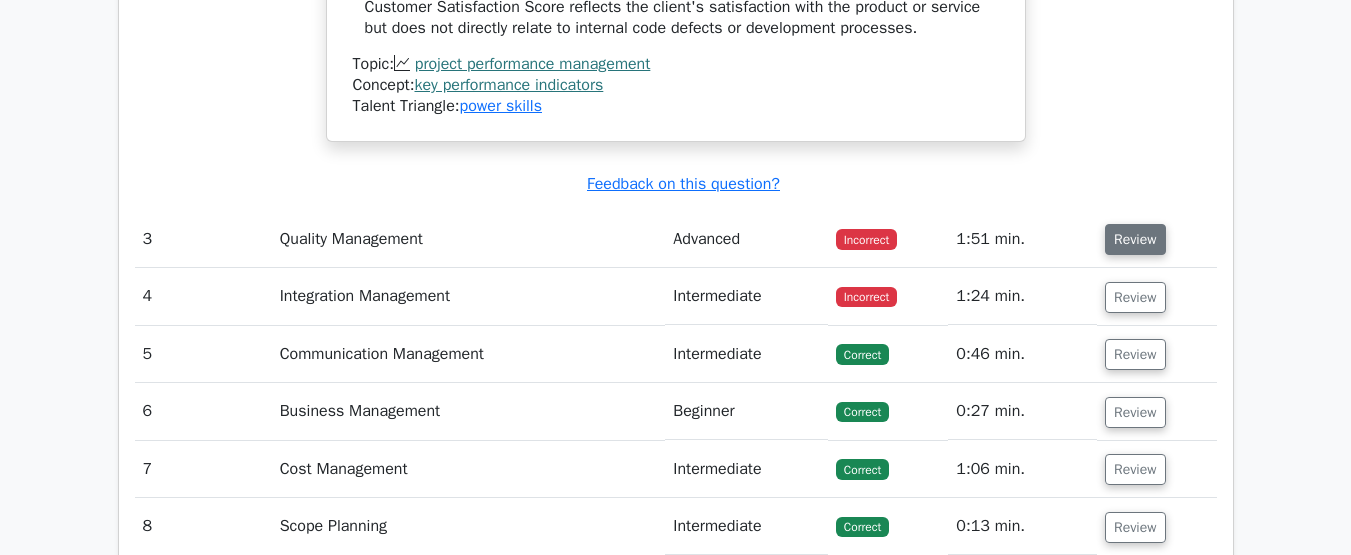 click on "Review" at bounding box center (1135, 239) 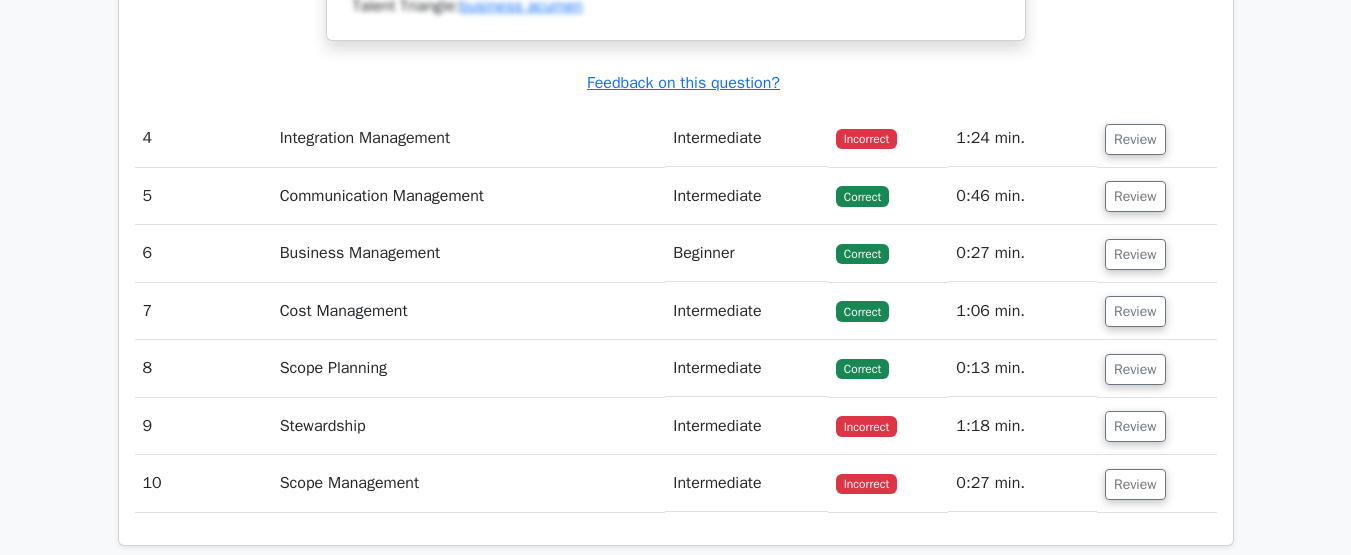 scroll, scrollTop: 5020, scrollLeft: 0, axis: vertical 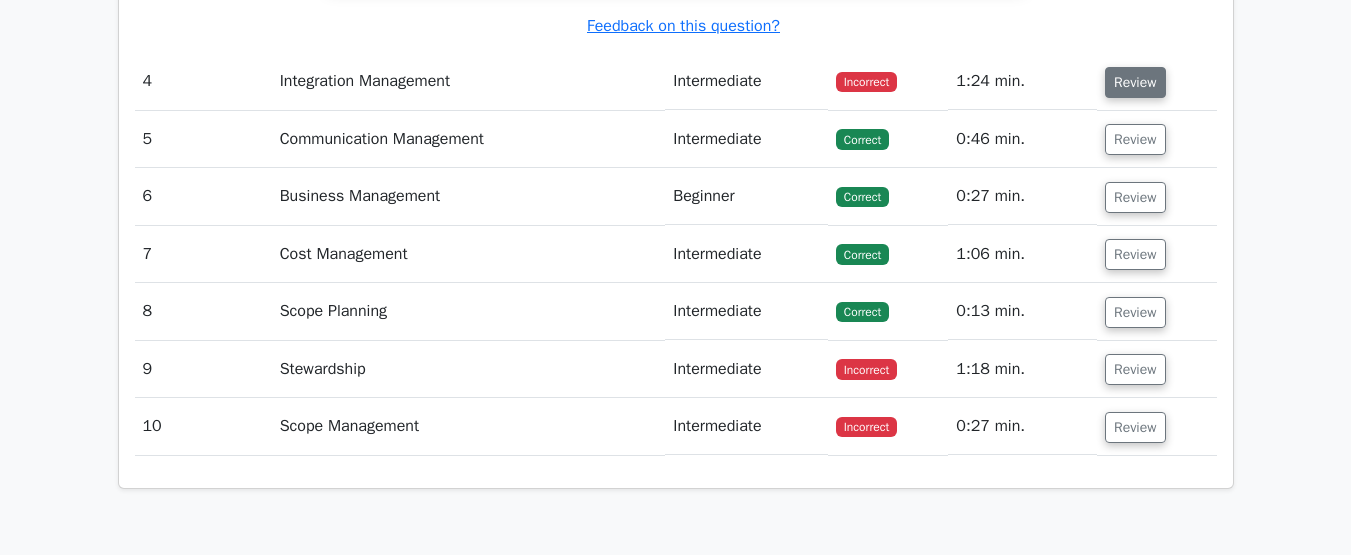 click on "Review" at bounding box center (1135, 82) 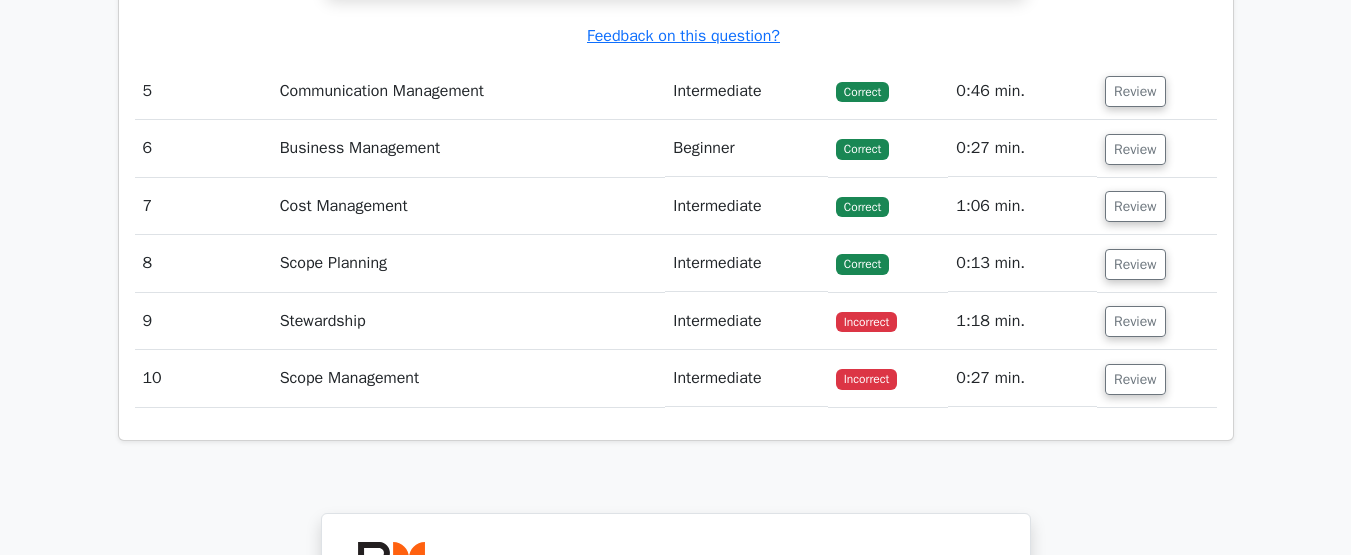 scroll, scrollTop: 6020, scrollLeft: 0, axis: vertical 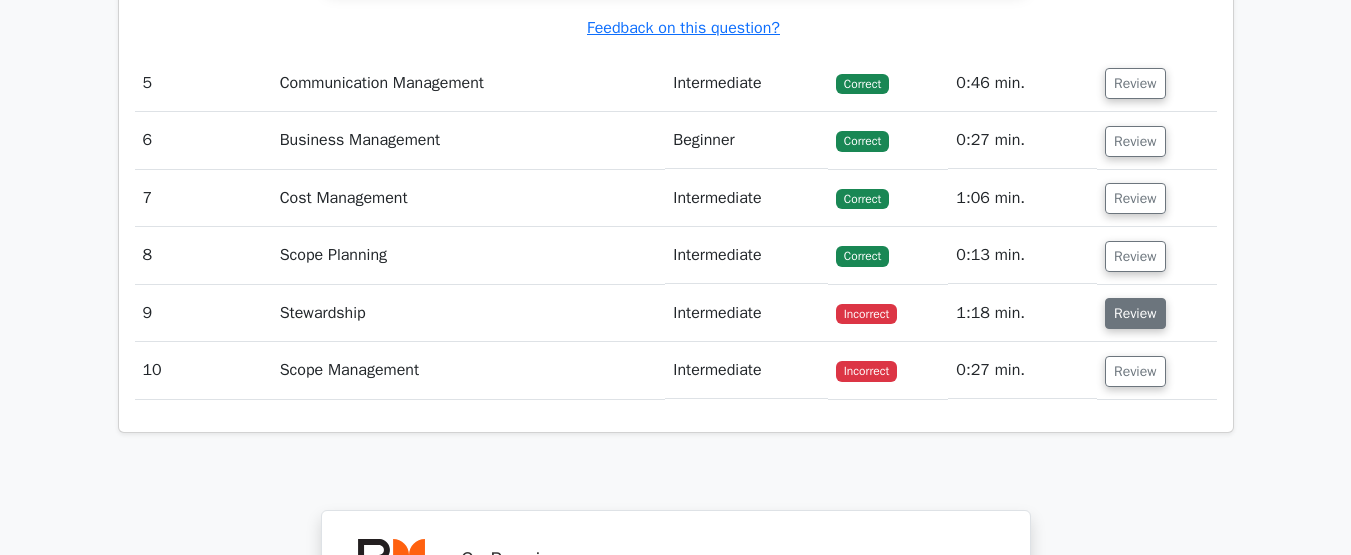 click on "Review" at bounding box center [1135, 313] 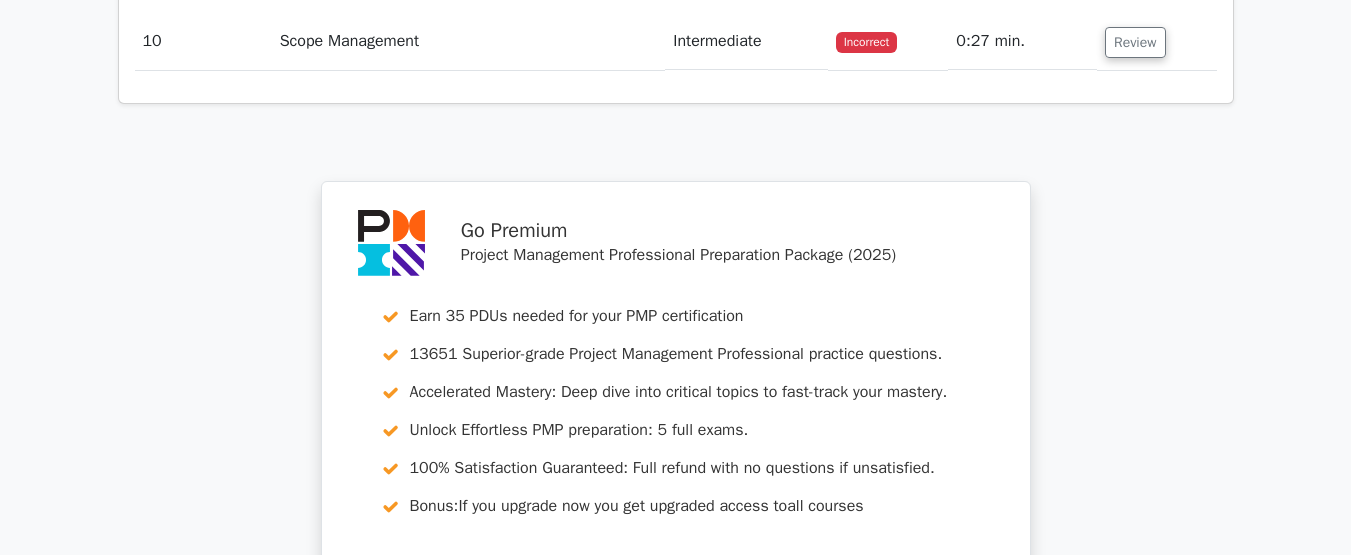 scroll, scrollTop: 7420, scrollLeft: 0, axis: vertical 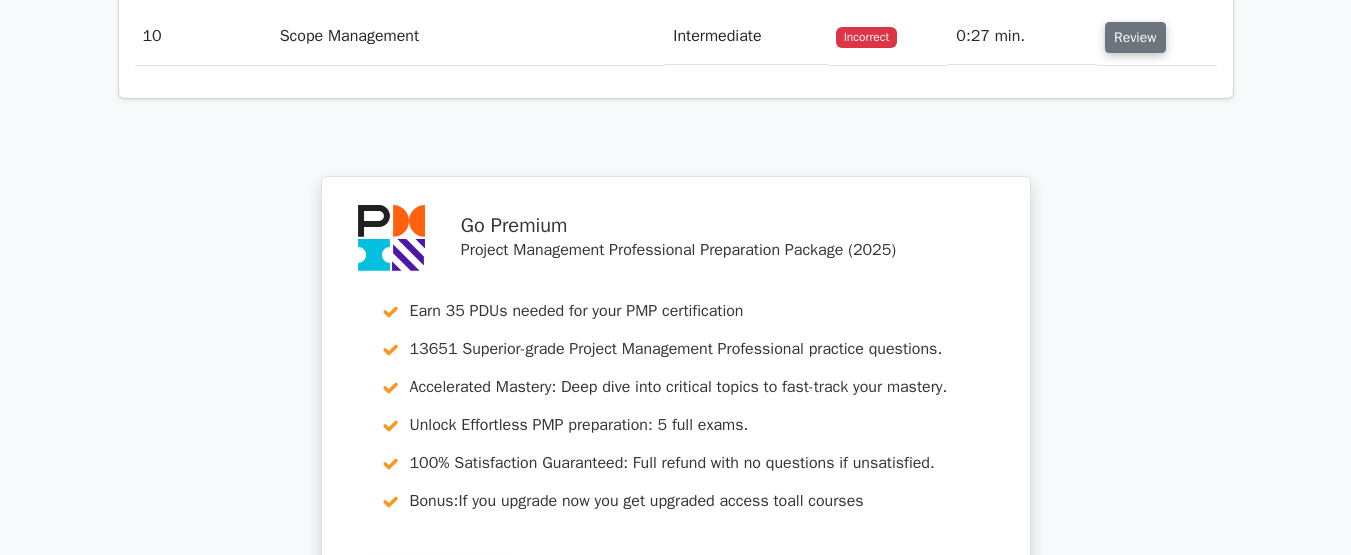 click on "Review" at bounding box center (1135, 37) 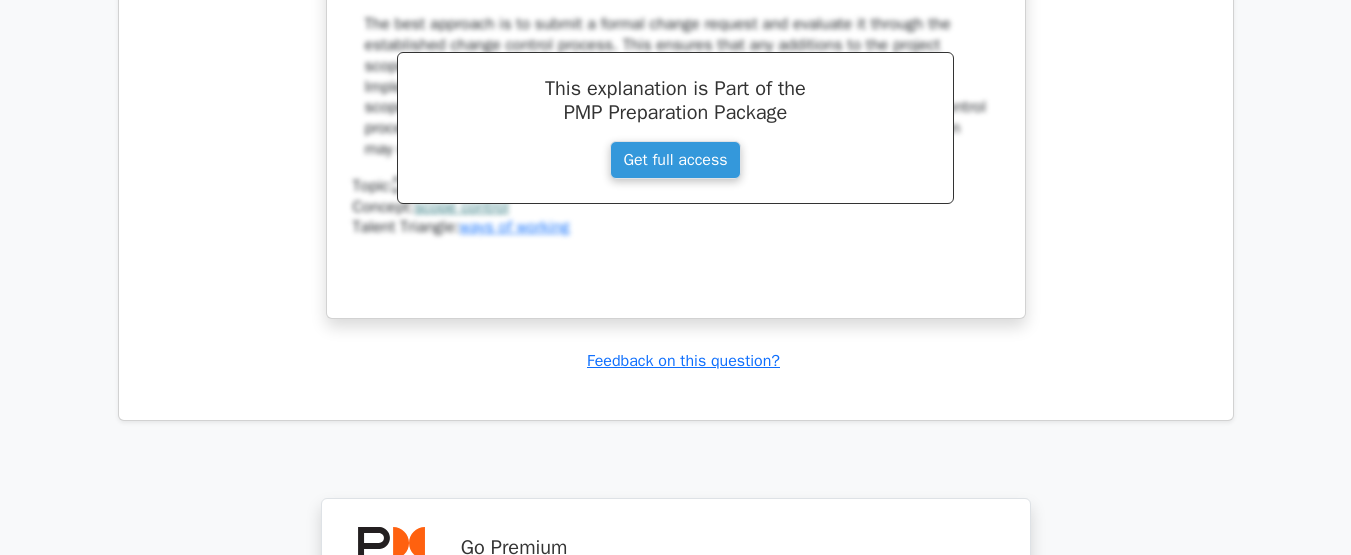 scroll, scrollTop: 8120, scrollLeft: 0, axis: vertical 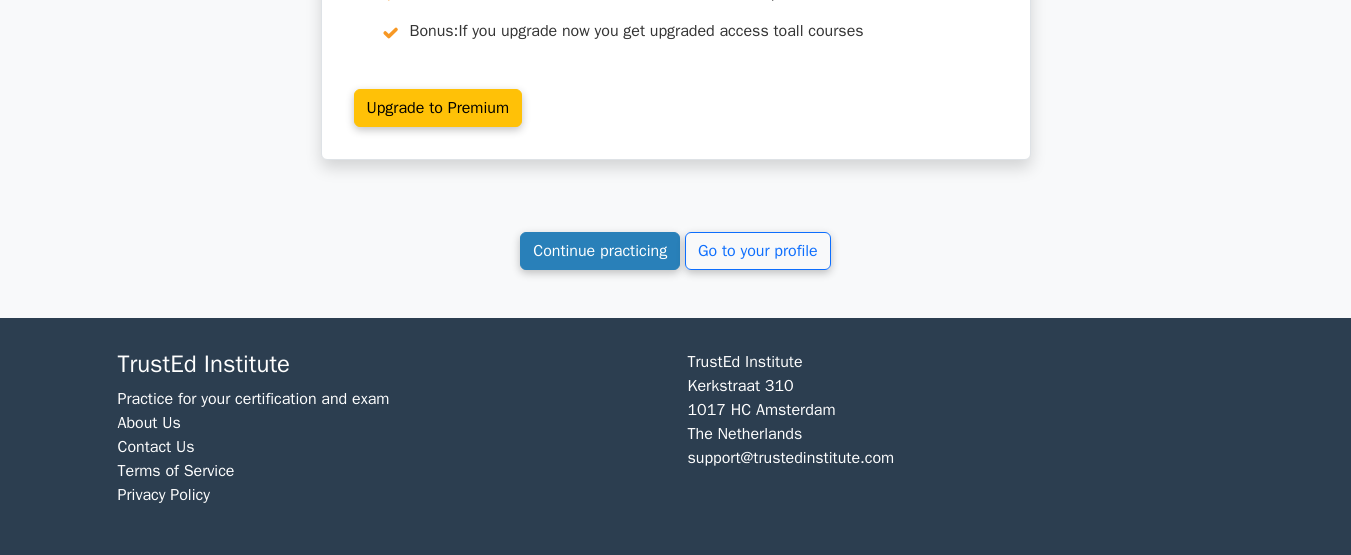 click on "Continue practicing" at bounding box center [600, 251] 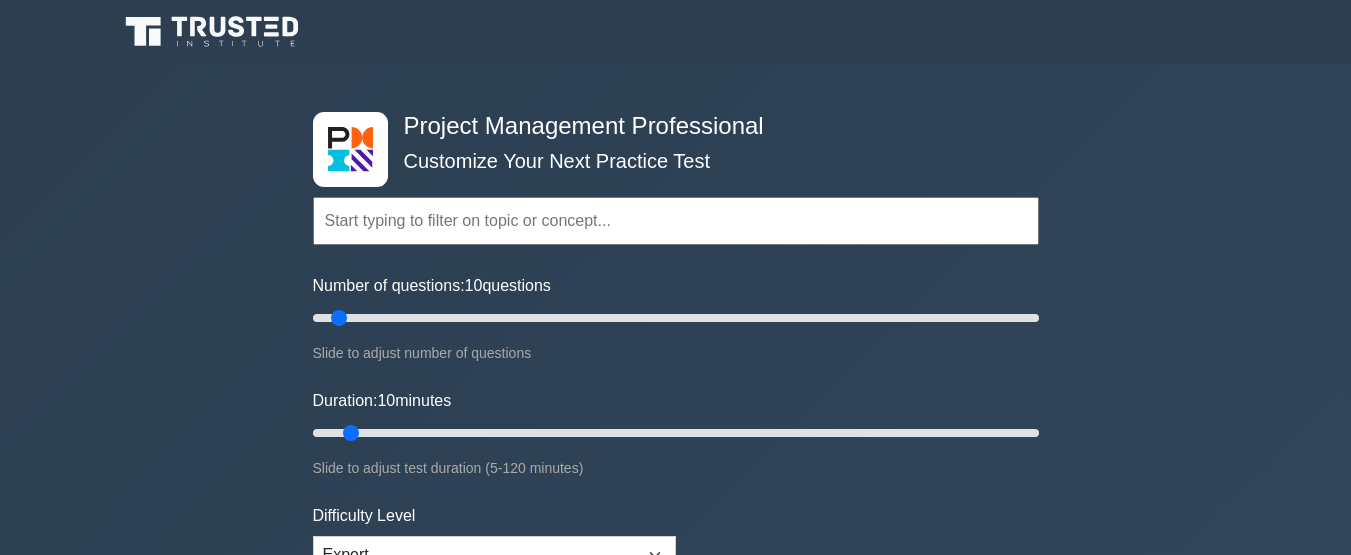 scroll, scrollTop: 0, scrollLeft: 0, axis: both 